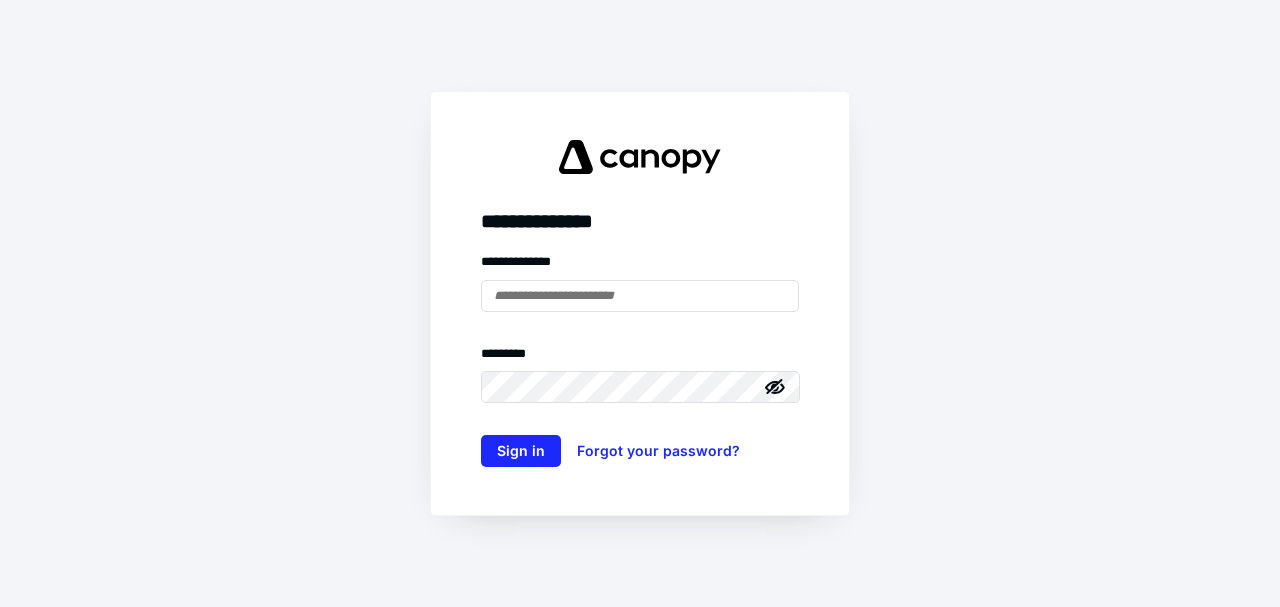 scroll, scrollTop: 0, scrollLeft: 0, axis: both 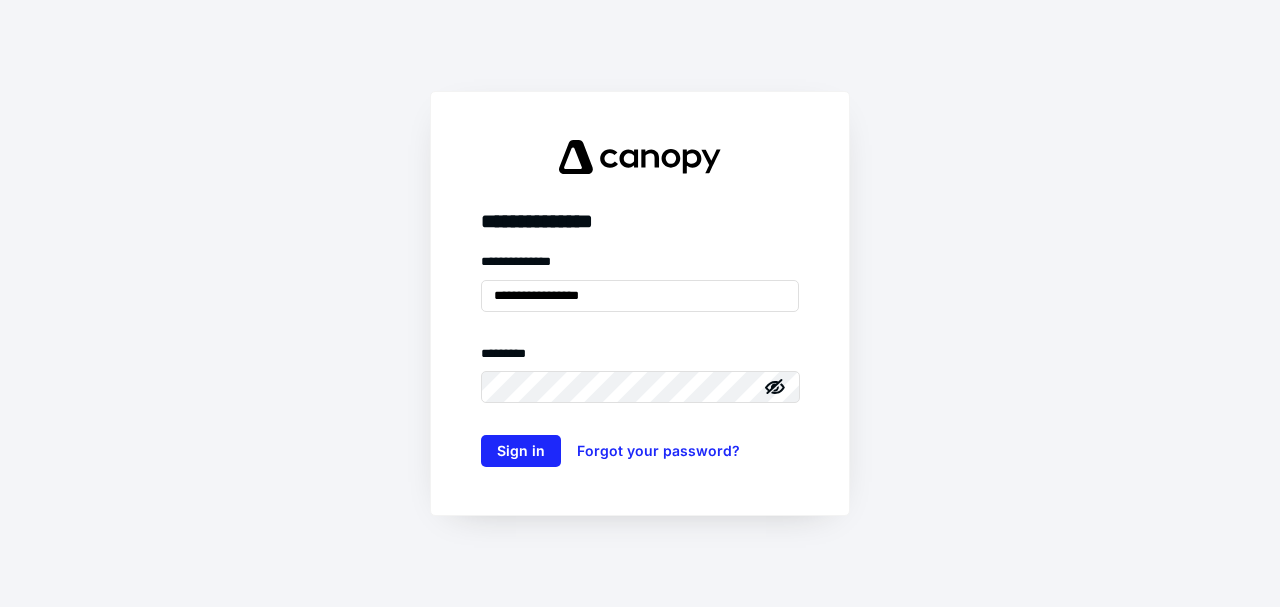 click 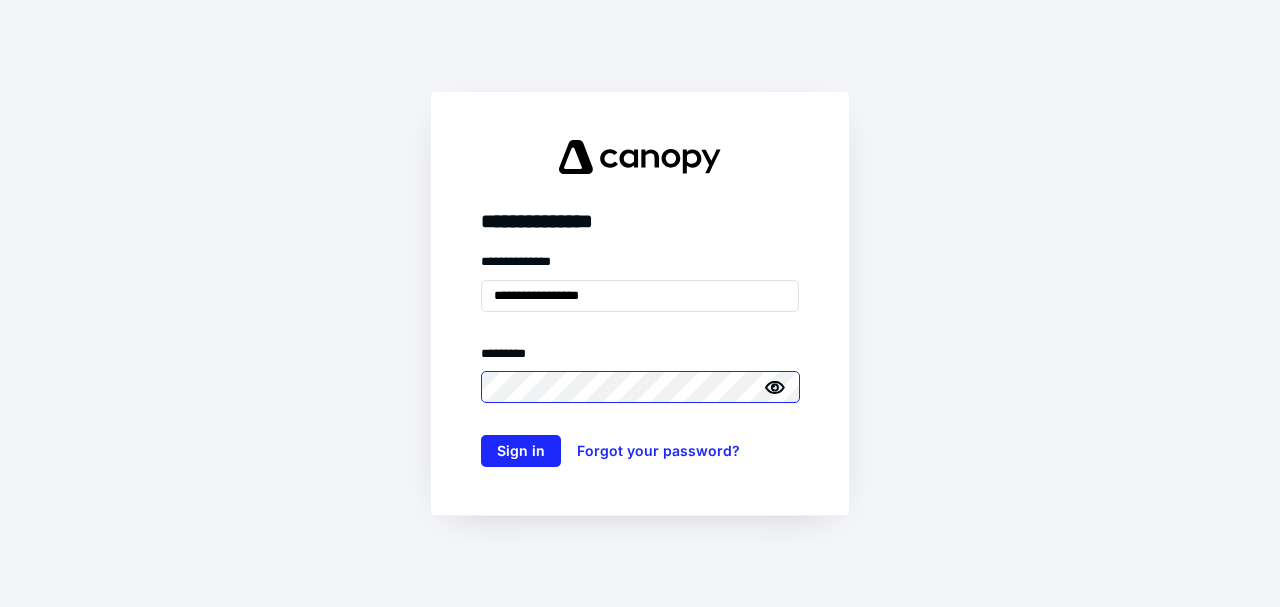 click on "**********" at bounding box center (640, 303) 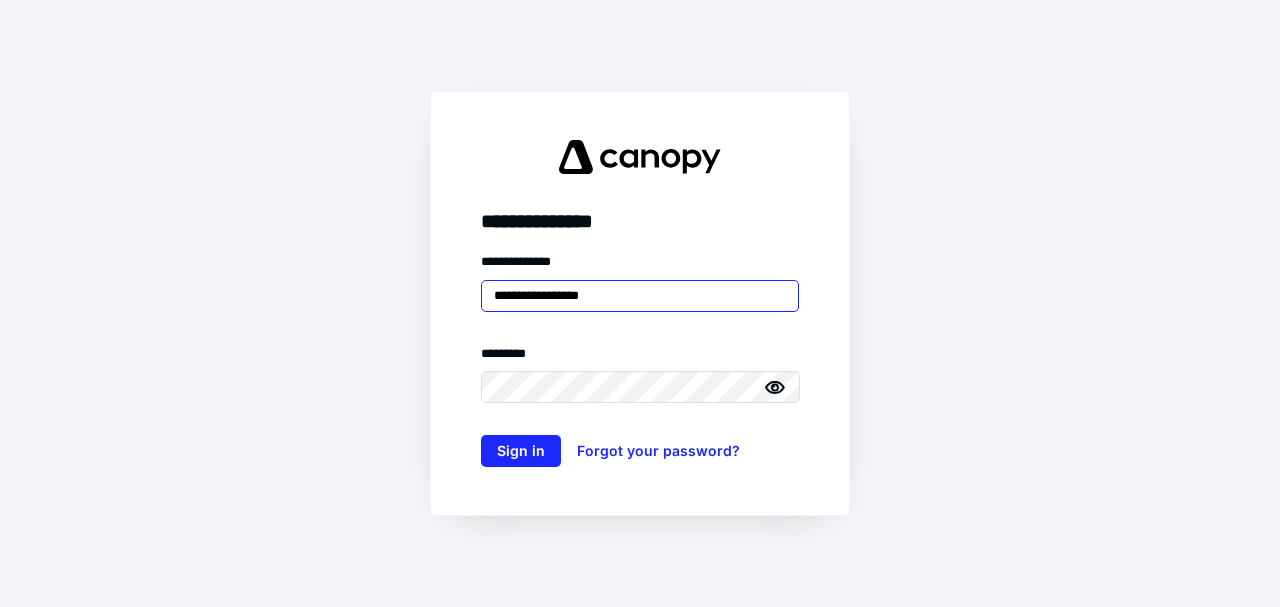 click on "**********" at bounding box center [640, 296] 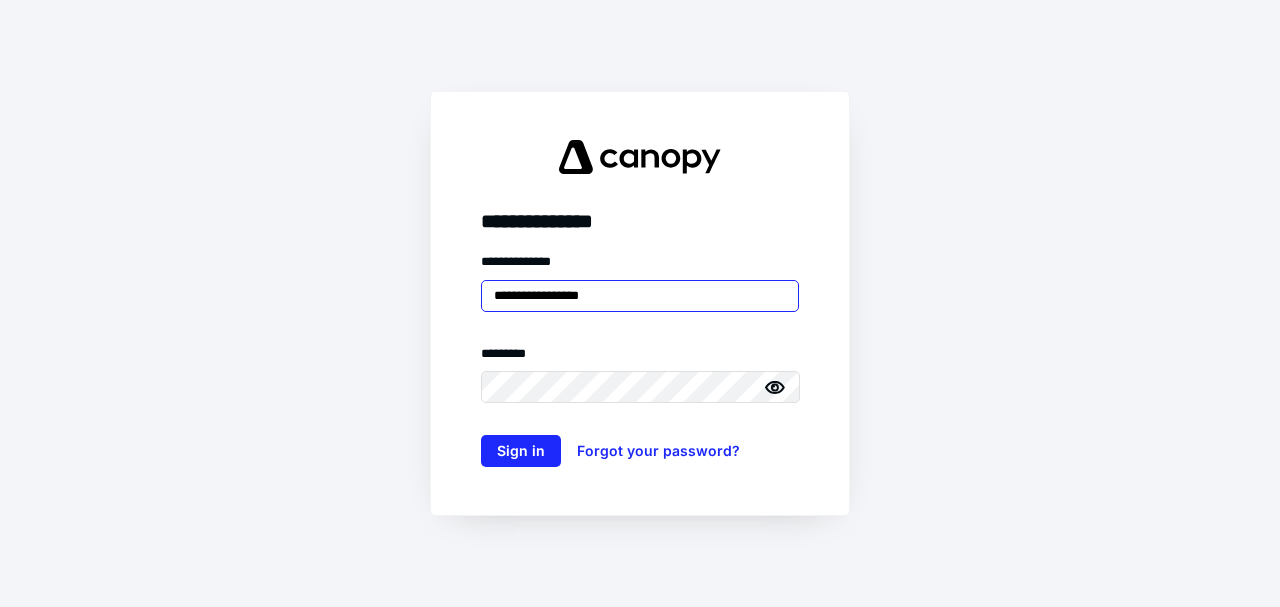 type on "**********" 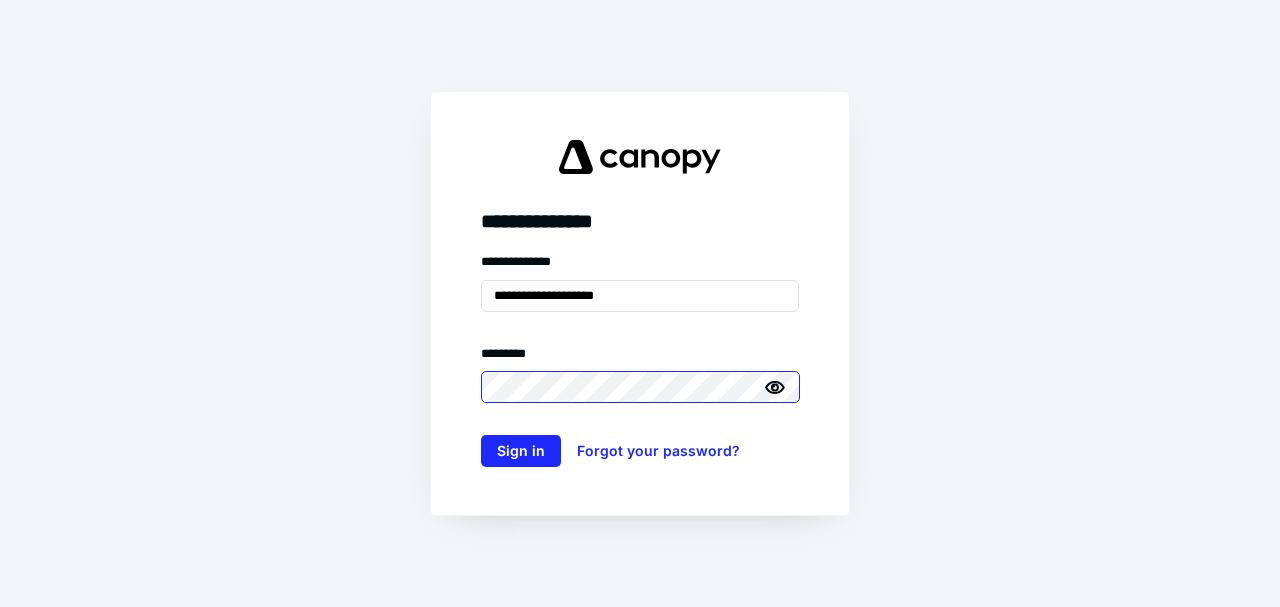 click on "**********" at bounding box center (640, 303) 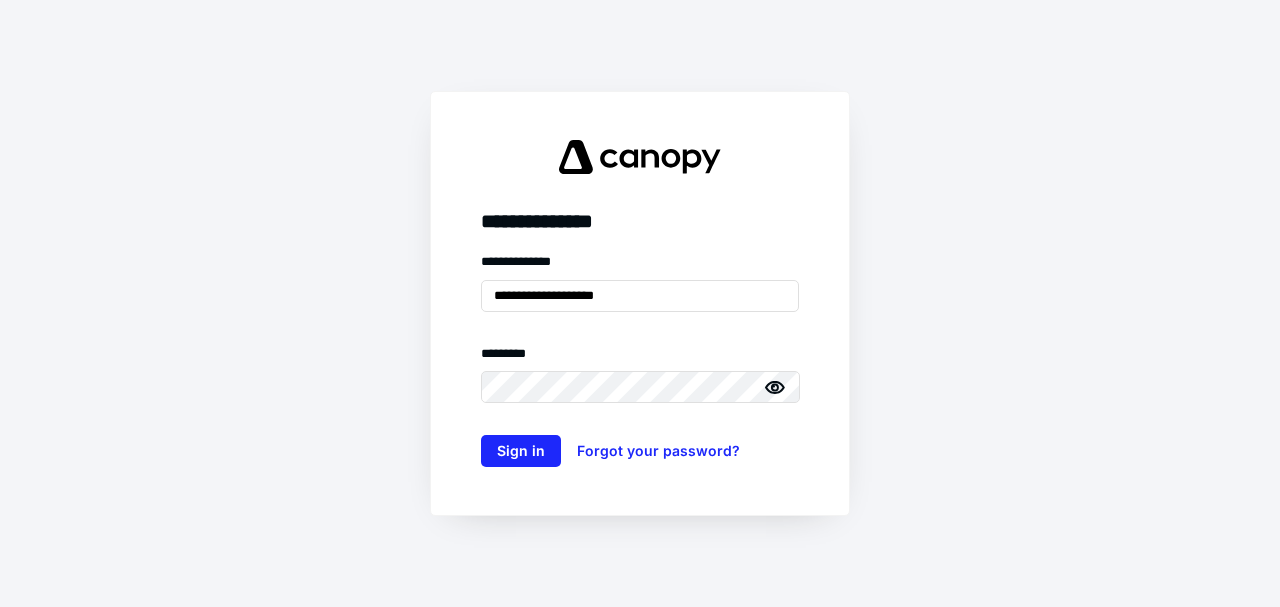 click on "**********" at bounding box center [640, 303] 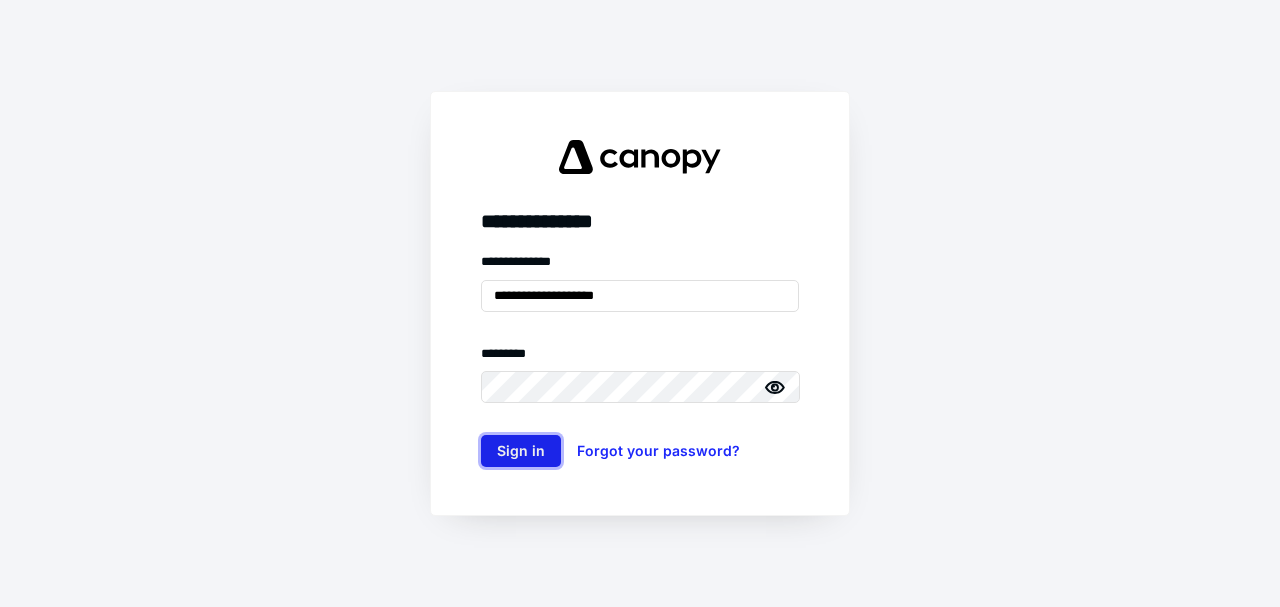 click on "Sign in" at bounding box center [521, 451] 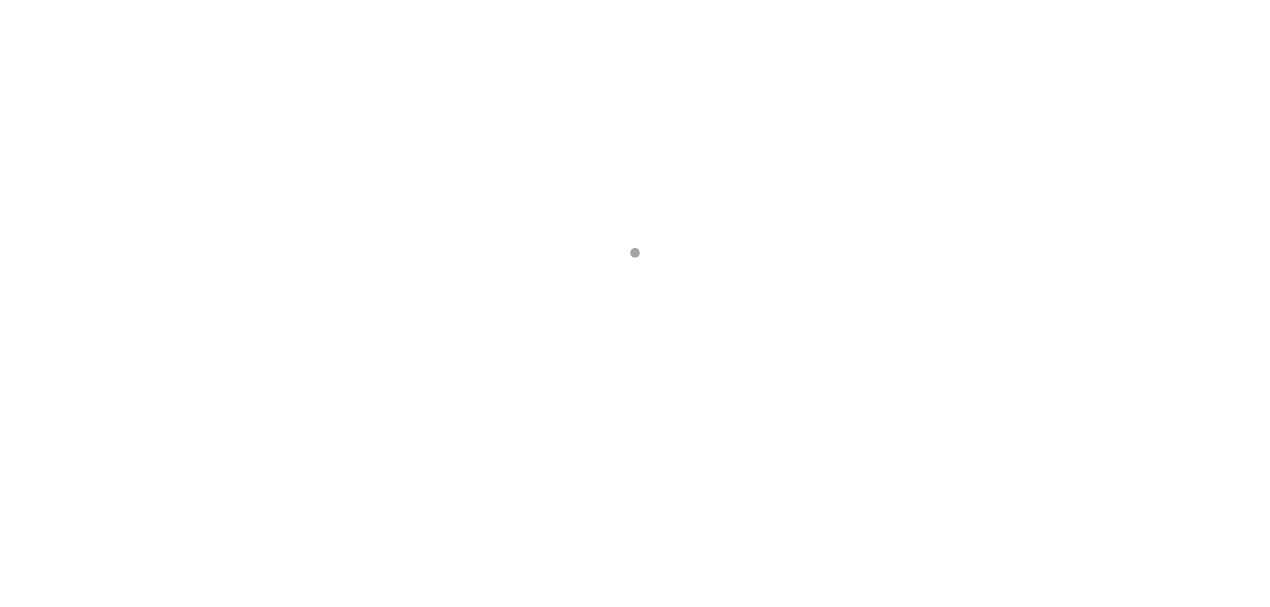scroll, scrollTop: 0, scrollLeft: 0, axis: both 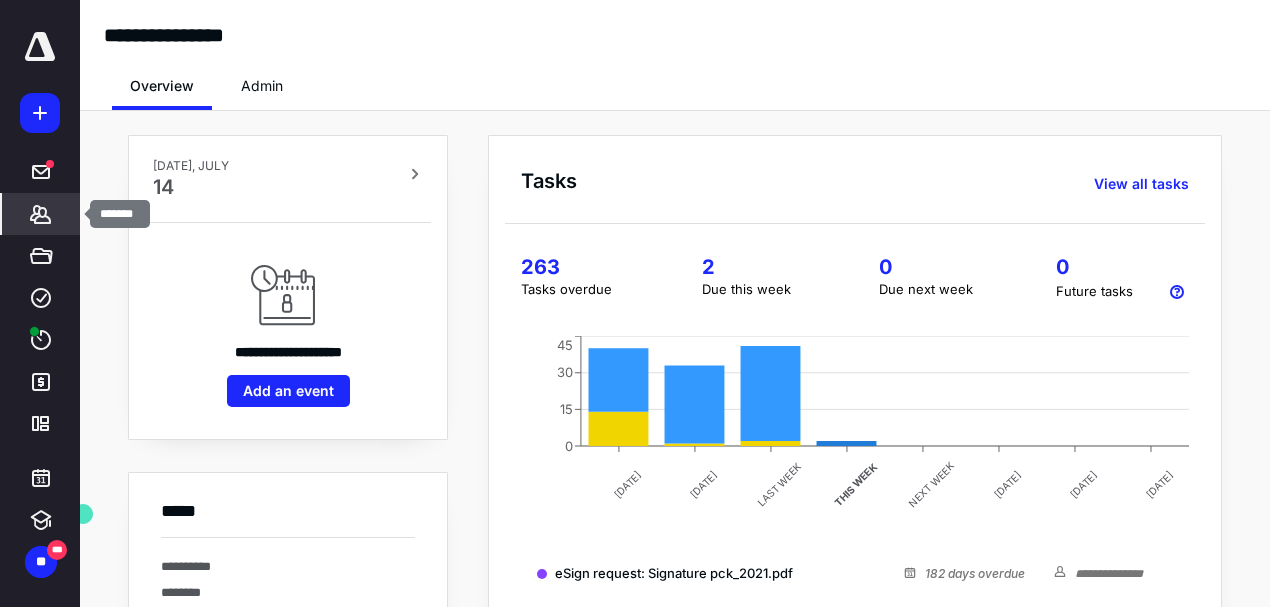click on "*******" at bounding box center (41, 214) 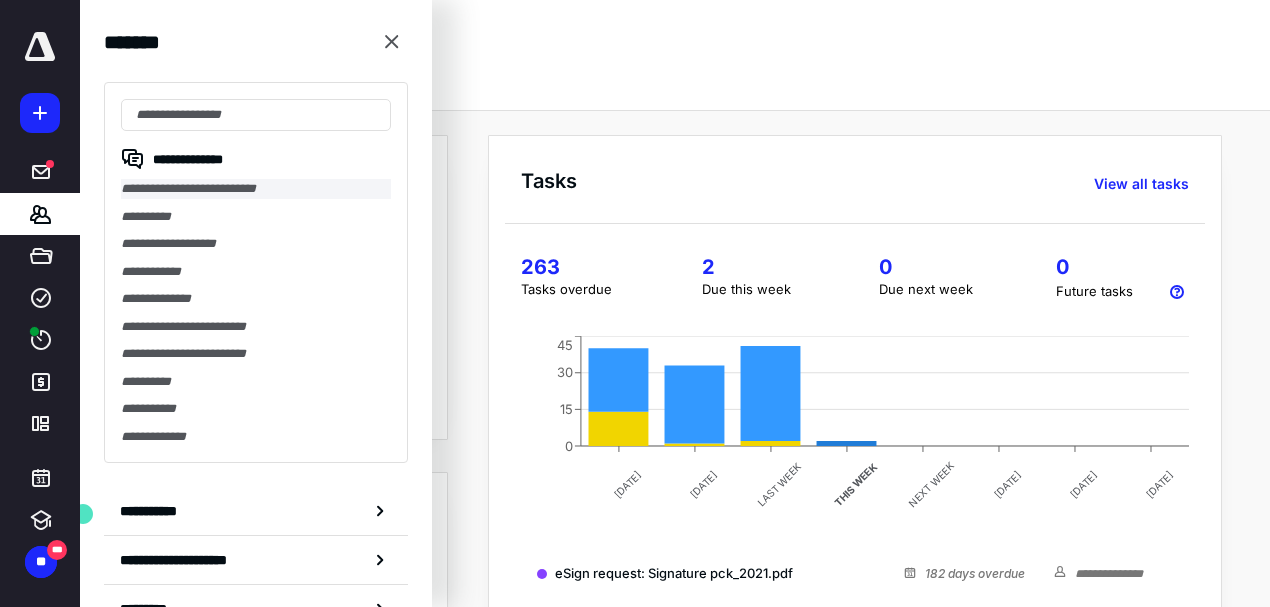 click on "**********" at bounding box center (256, 189) 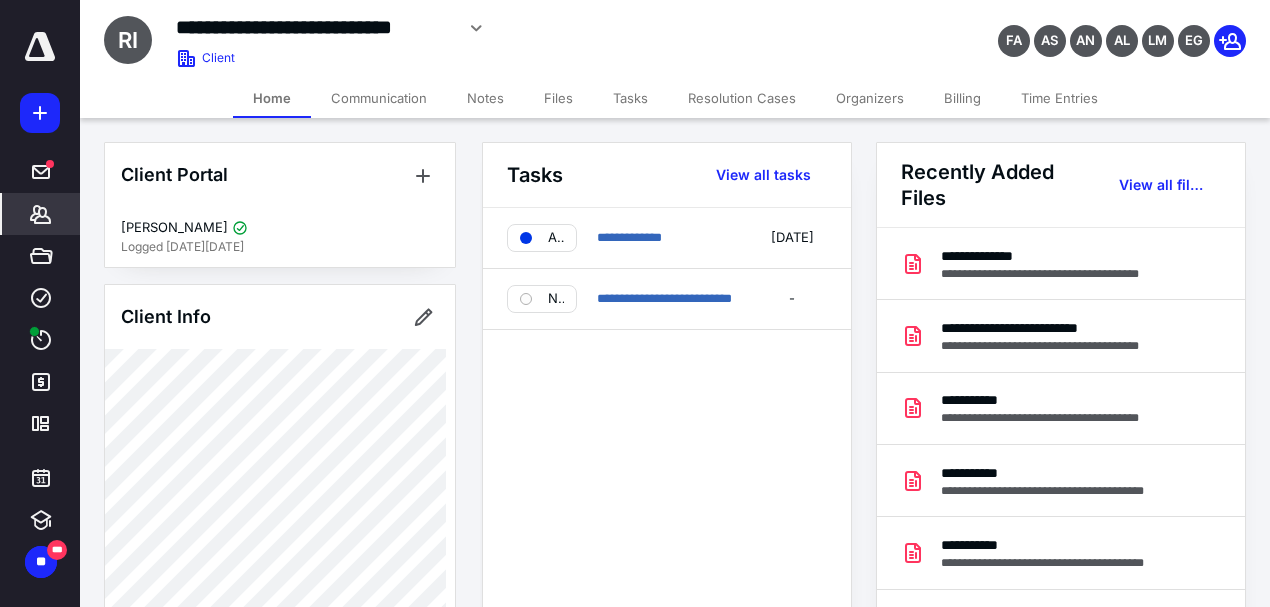 click on "Files" at bounding box center (558, 98) 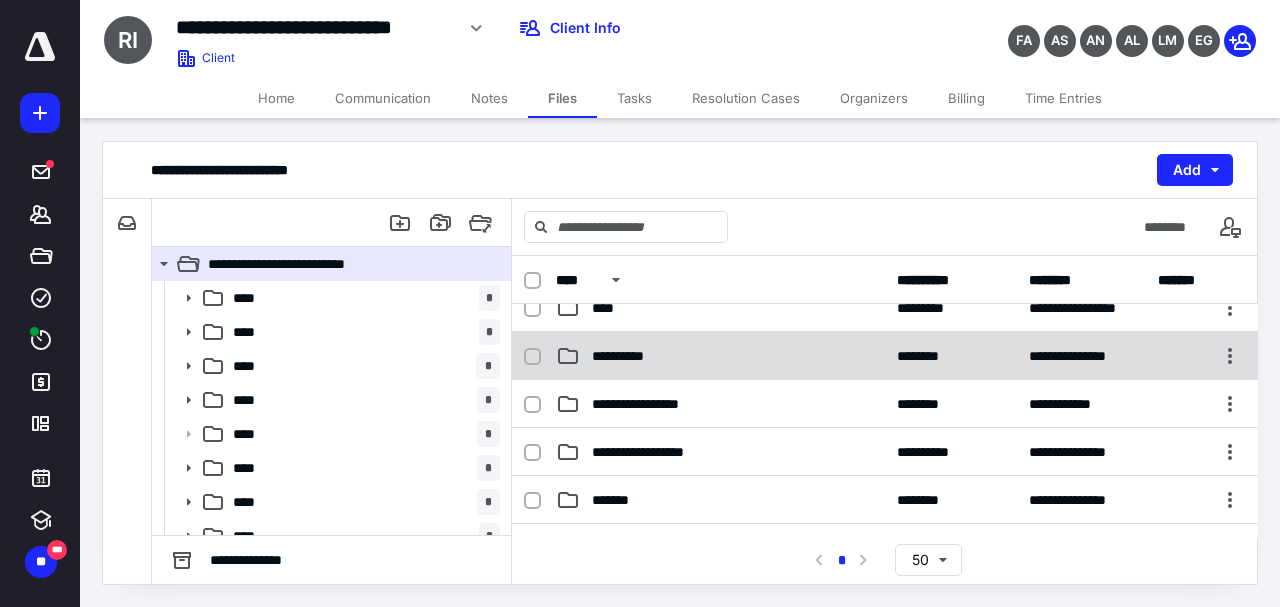 scroll, scrollTop: 466, scrollLeft: 0, axis: vertical 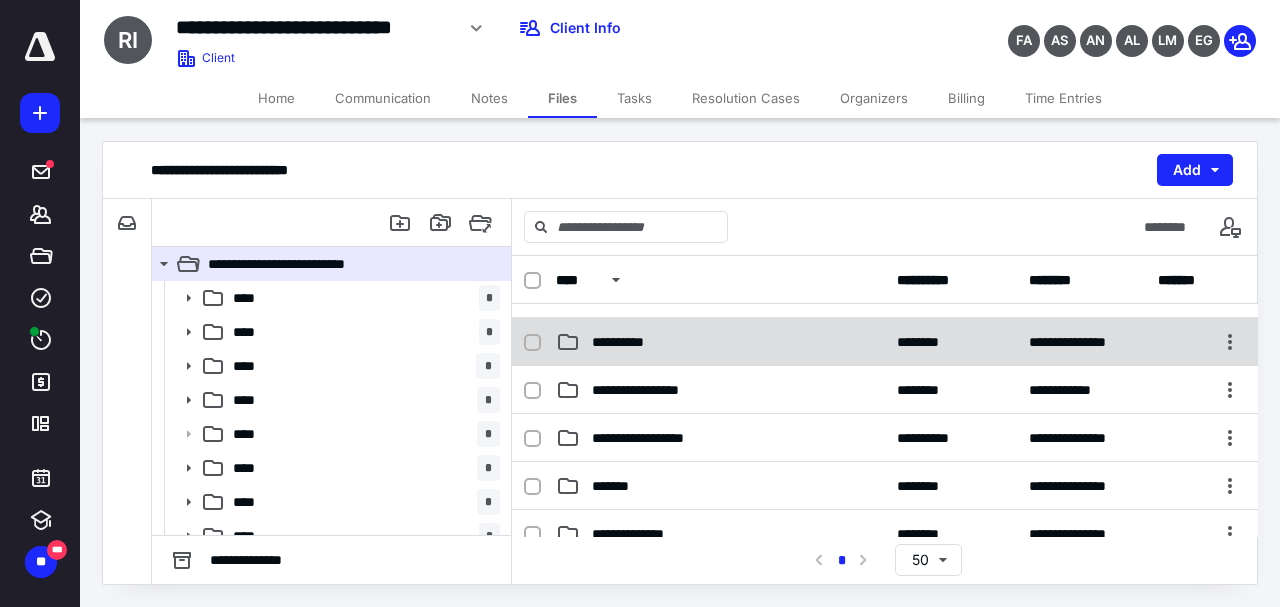 click on "**********" at bounding box center [720, 342] 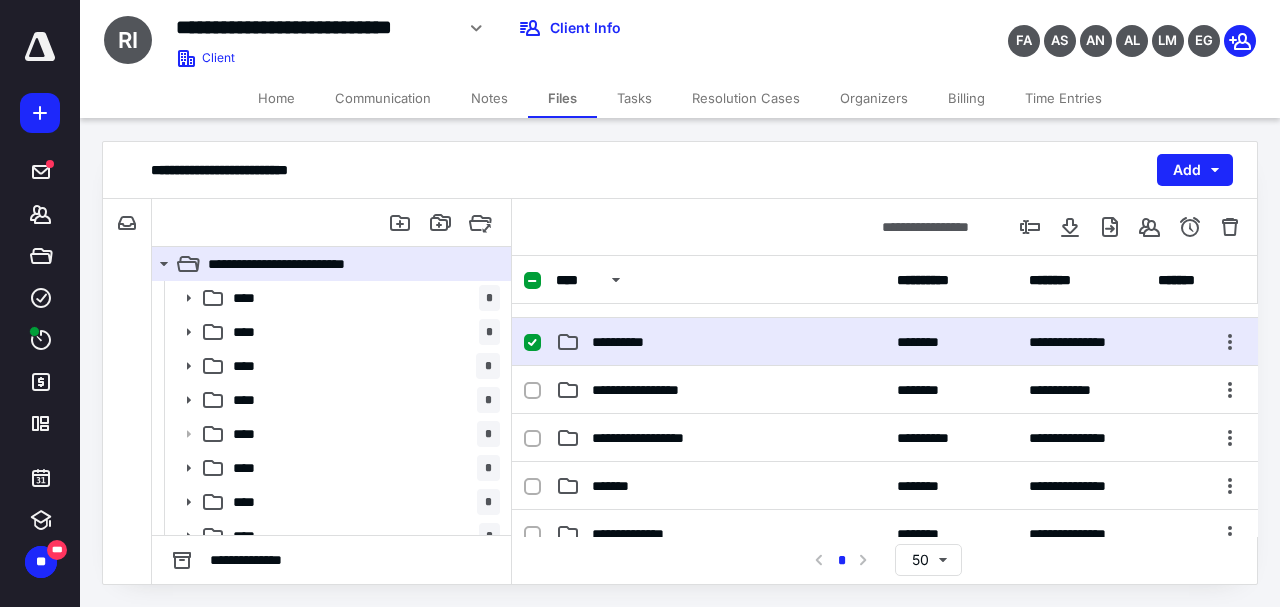 click on "**********" at bounding box center [720, 342] 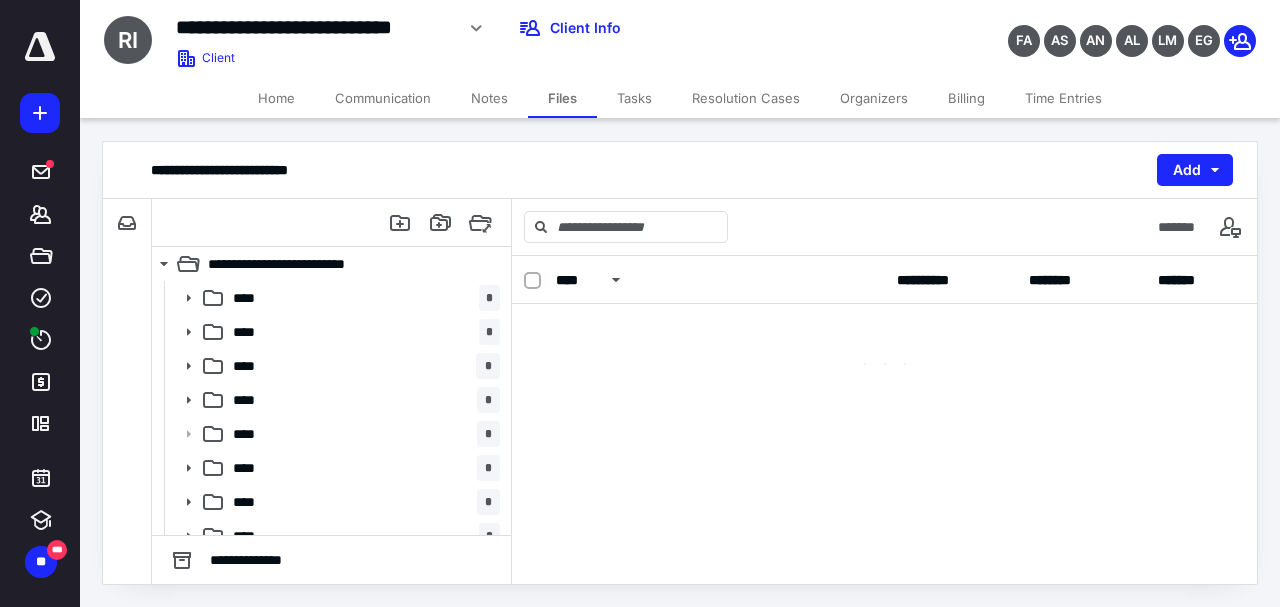 scroll, scrollTop: 0, scrollLeft: 0, axis: both 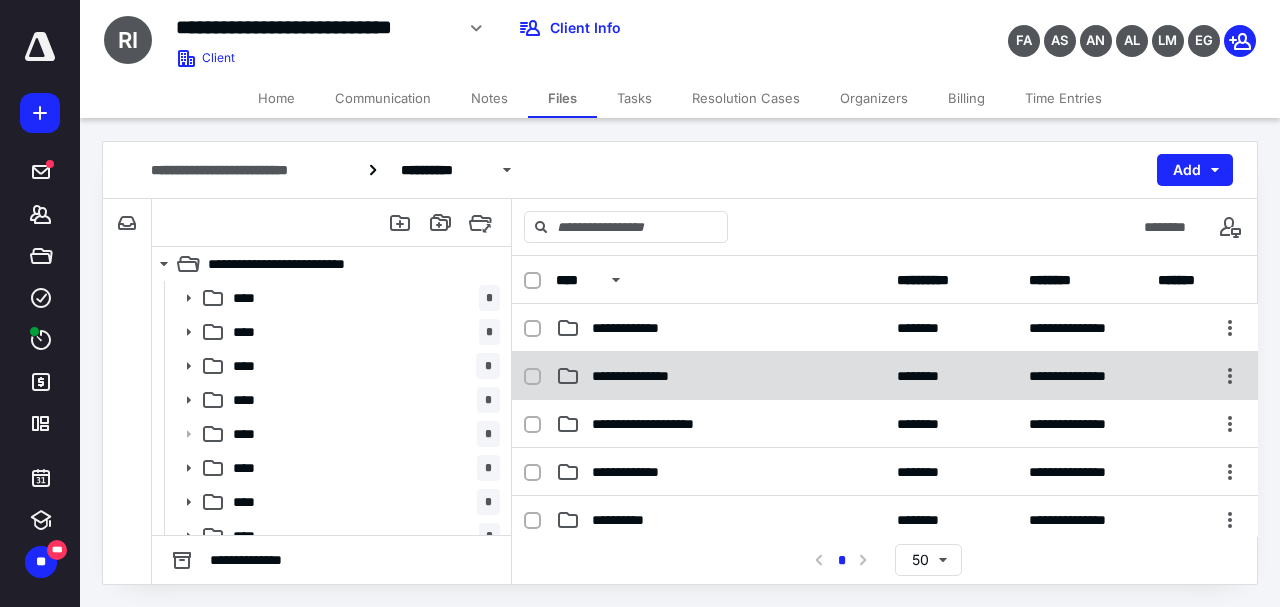 click on "**********" at bounding box center (720, 376) 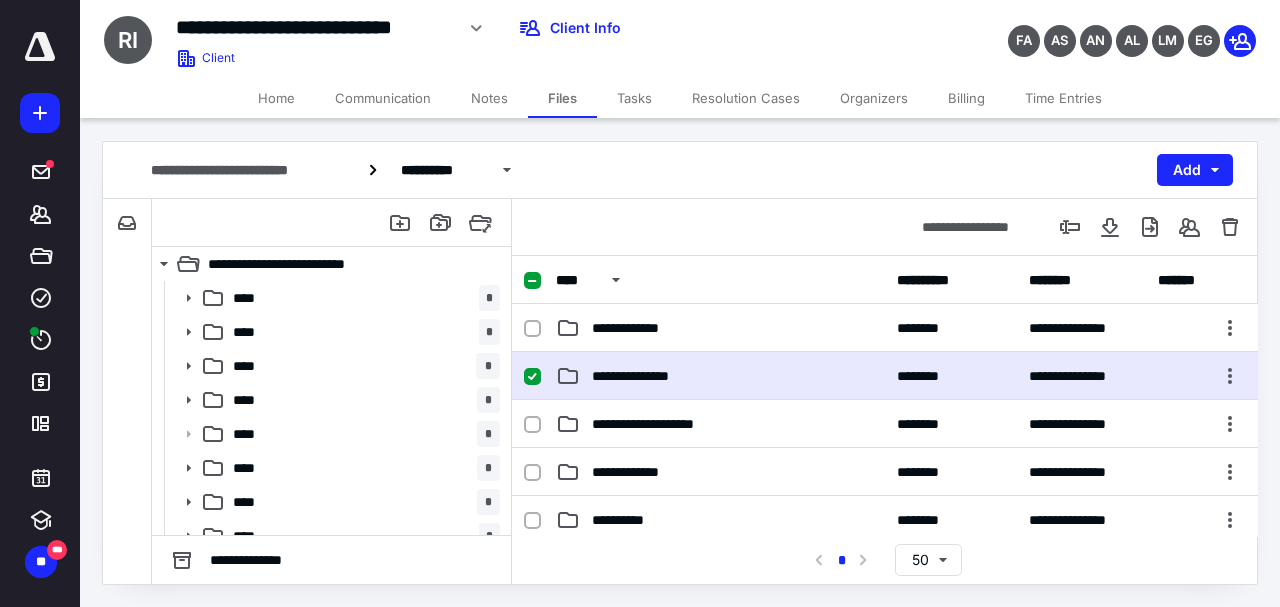 click on "**********" at bounding box center [720, 376] 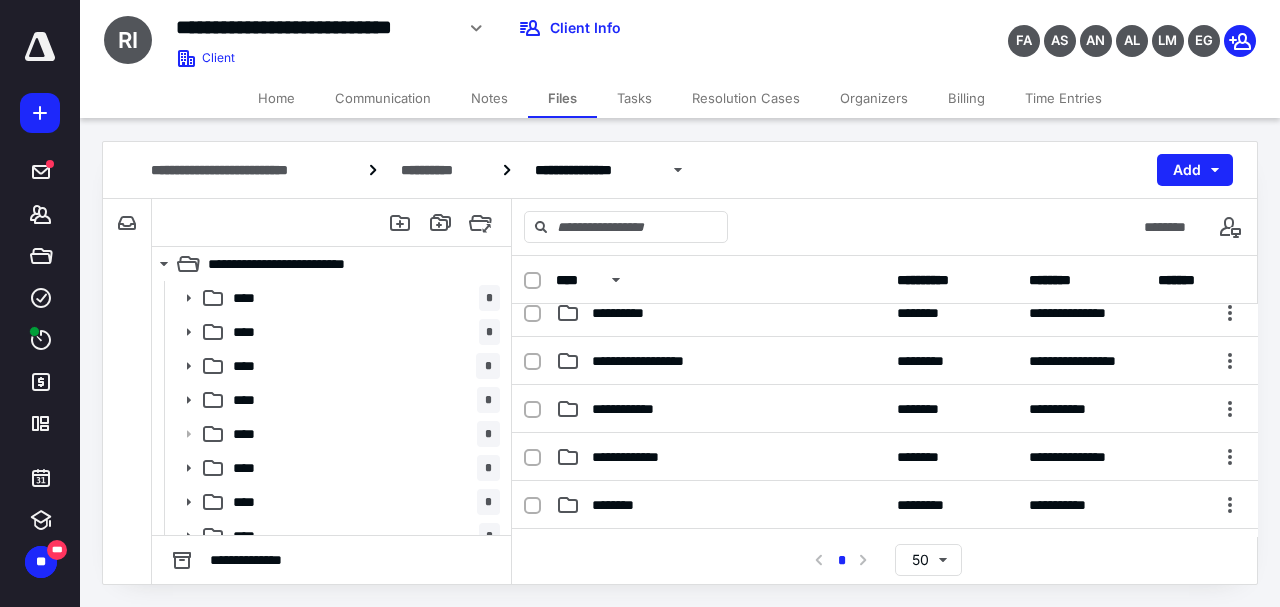 scroll, scrollTop: 400, scrollLeft: 0, axis: vertical 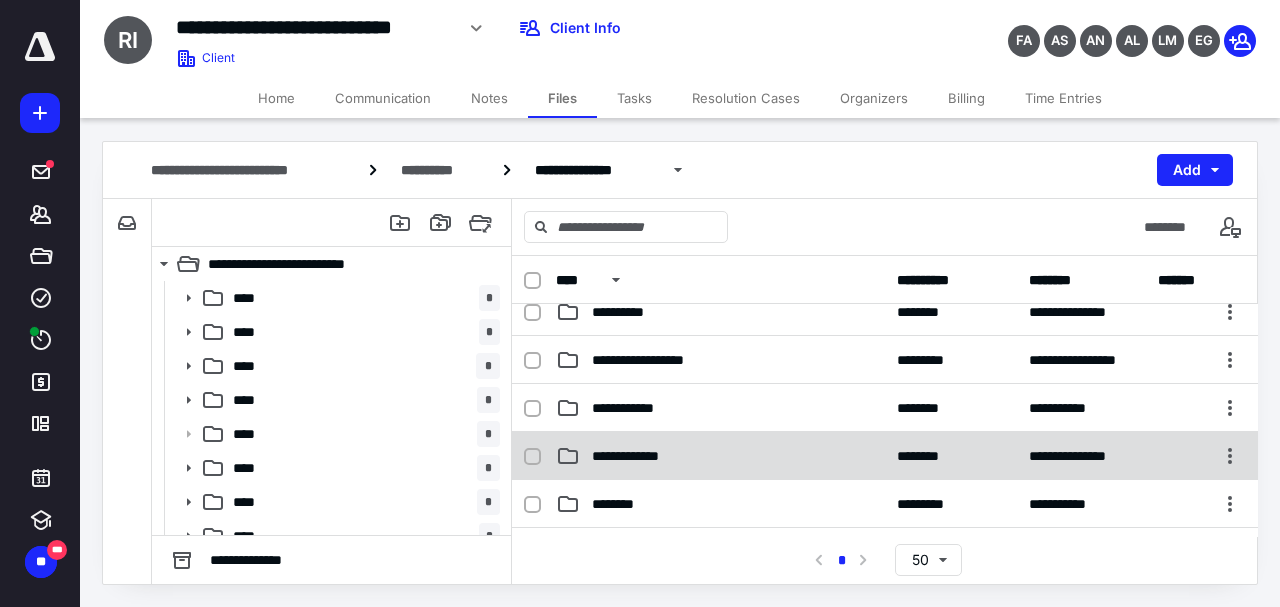 click on "**********" at bounding box center [720, 456] 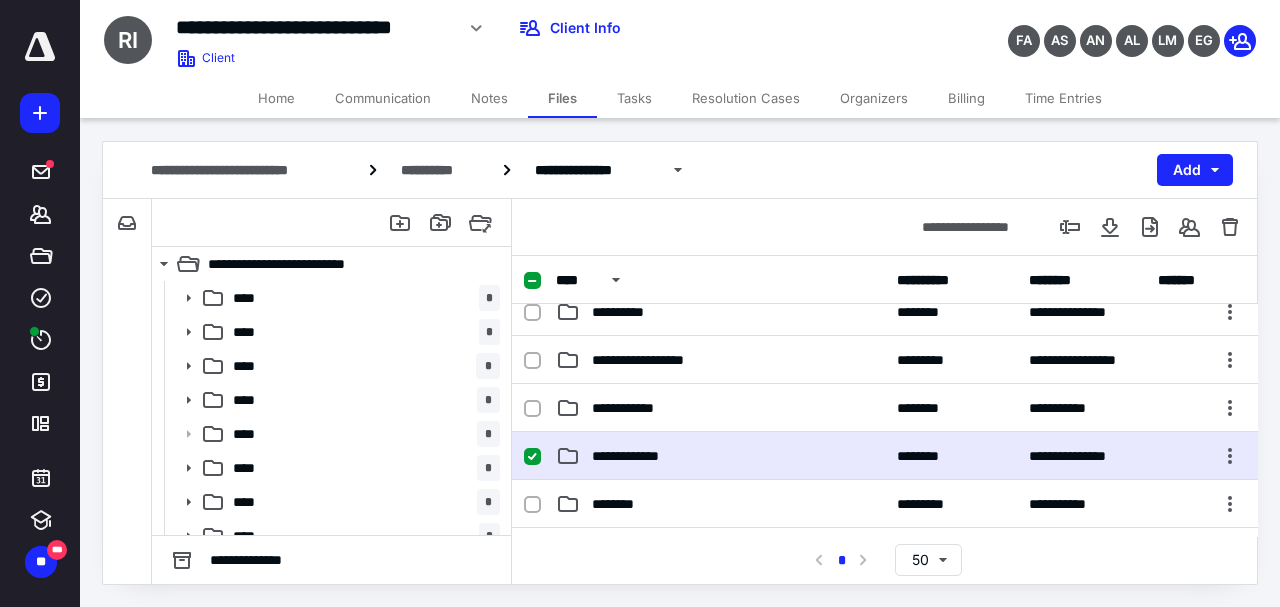 click on "**********" at bounding box center (720, 456) 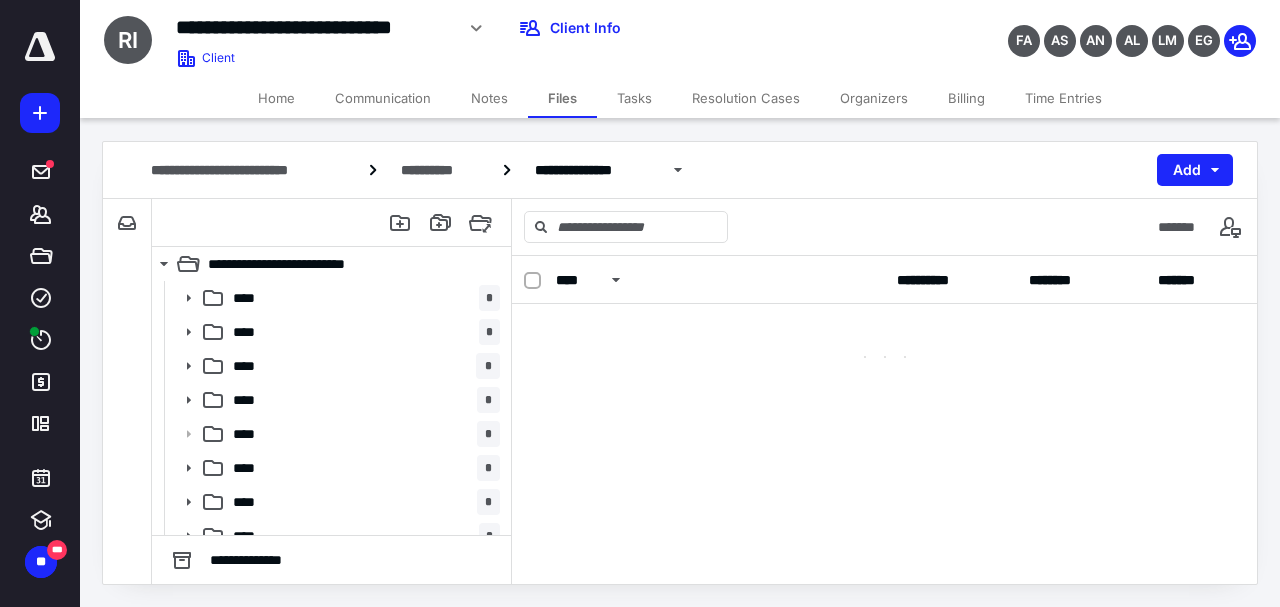 scroll, scrollTop: 0, scrollLeft: 0, axis: both 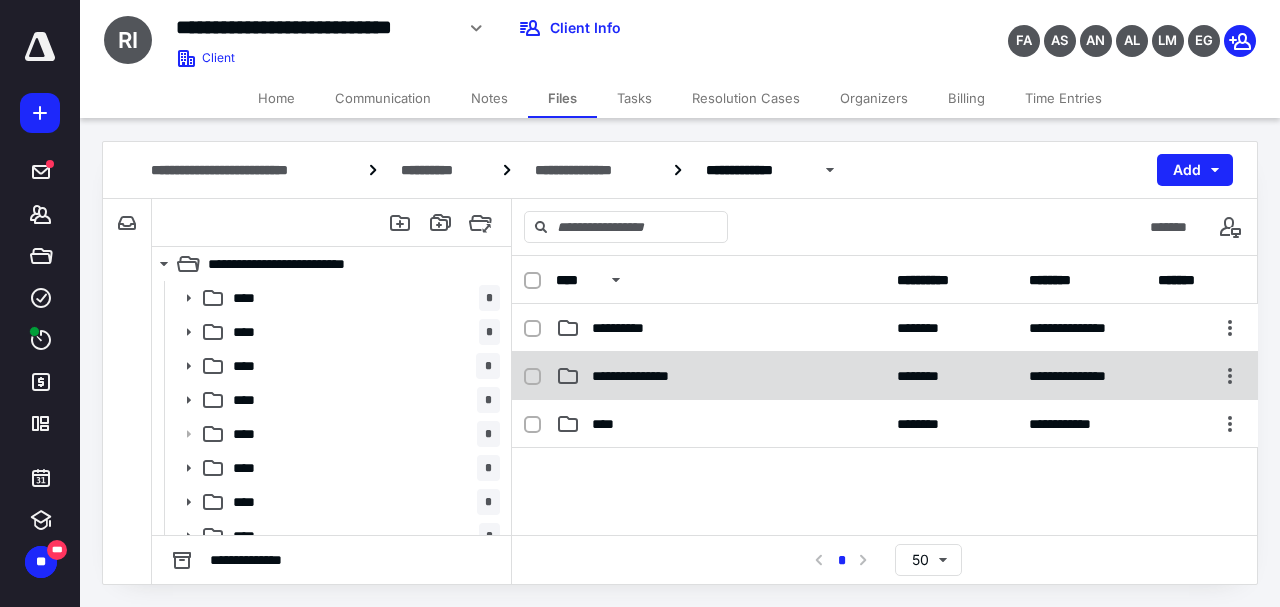 click on "**********" at bounding box center [720, 376] 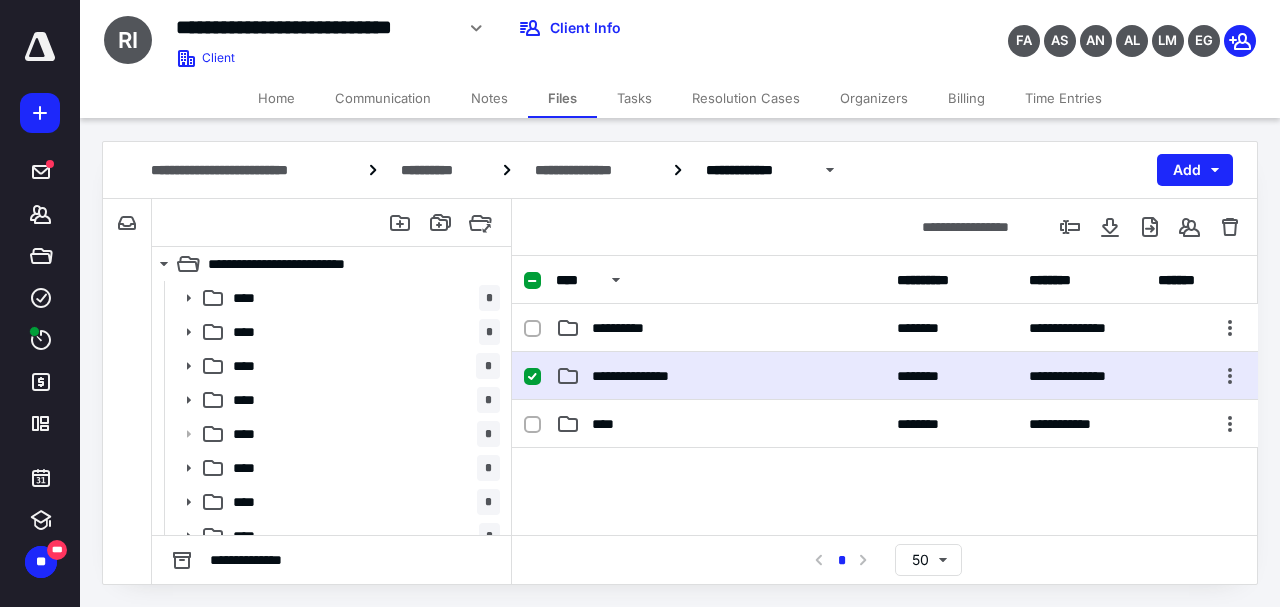 click on "**********" at bounding box center [720, 376] 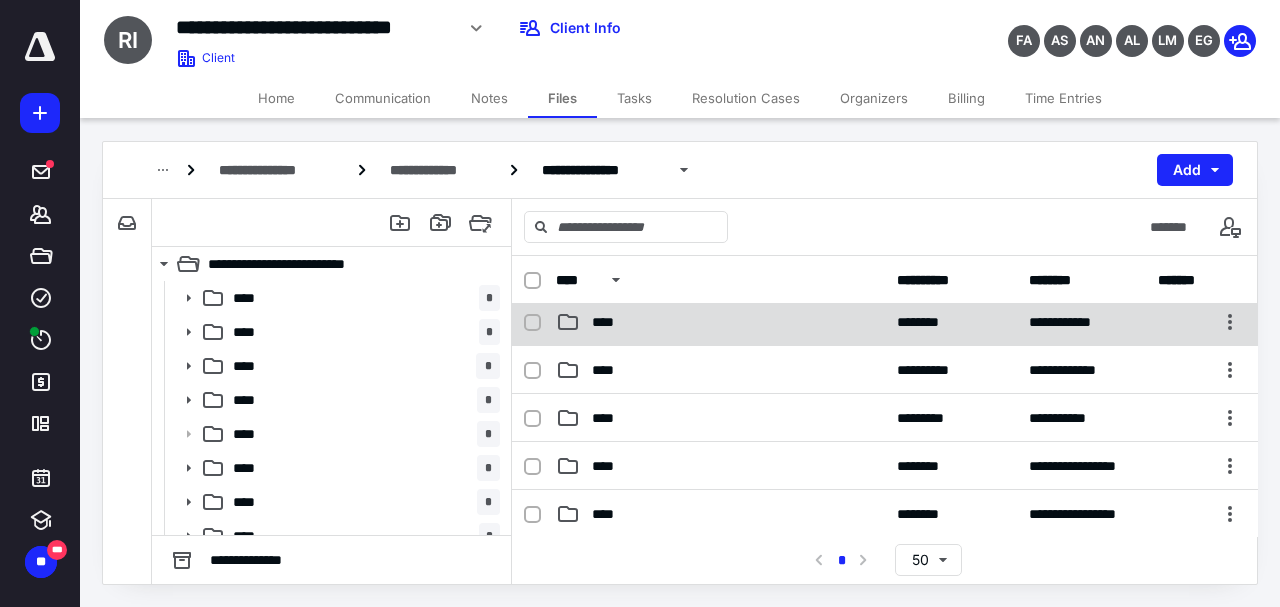 scroll, scrollTop: 266, scrollLeft: 0, axis: vertical 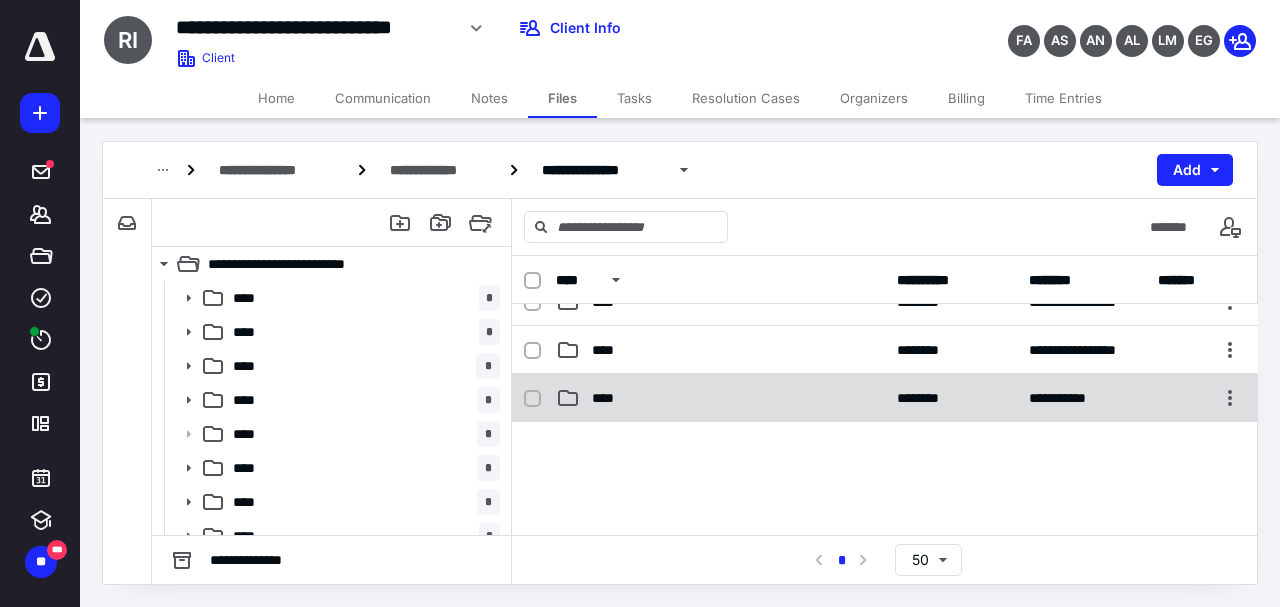 click on "****" at bounding box center (720, 398) 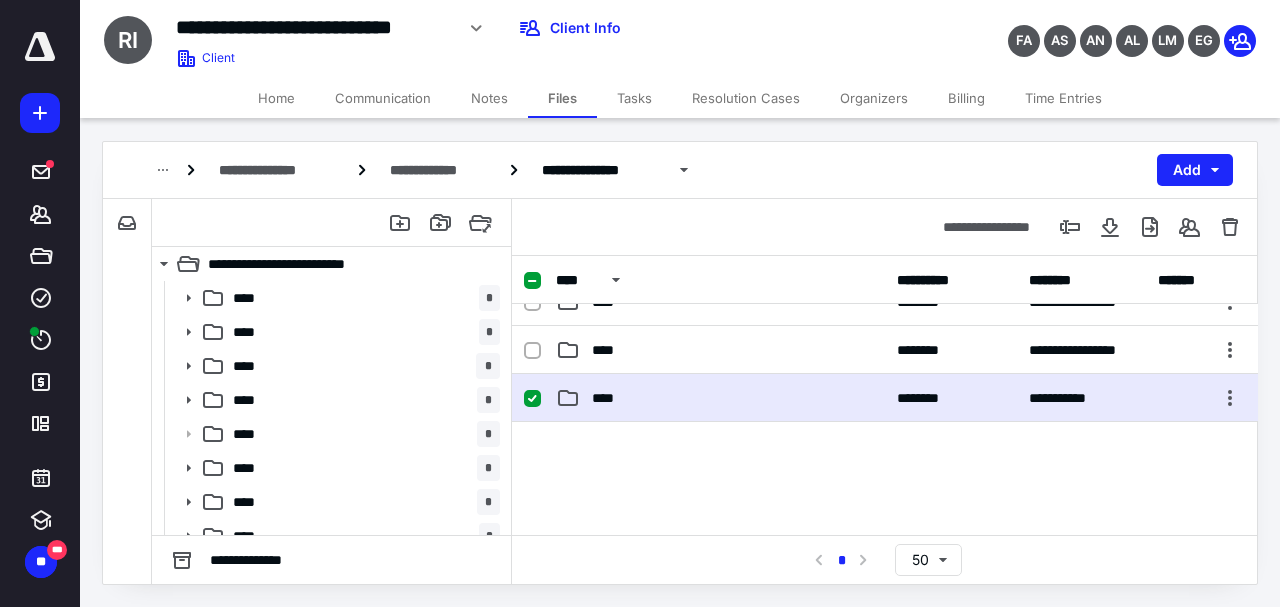 checkbox on "true" 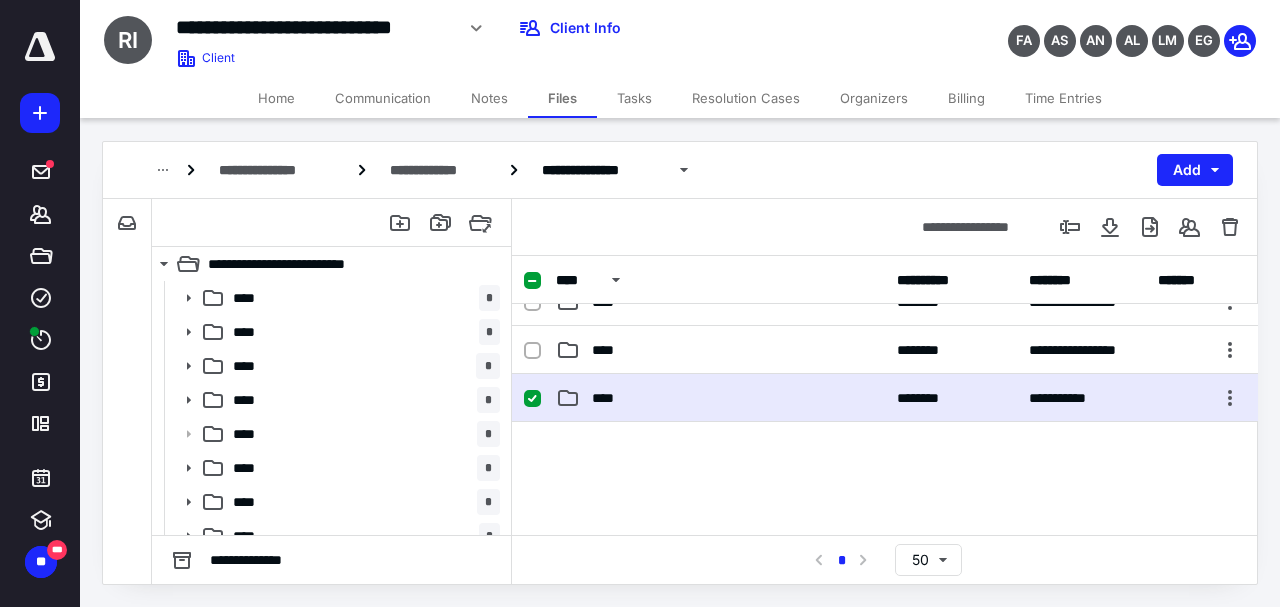 click on "****" at bounding box center (720, 398) 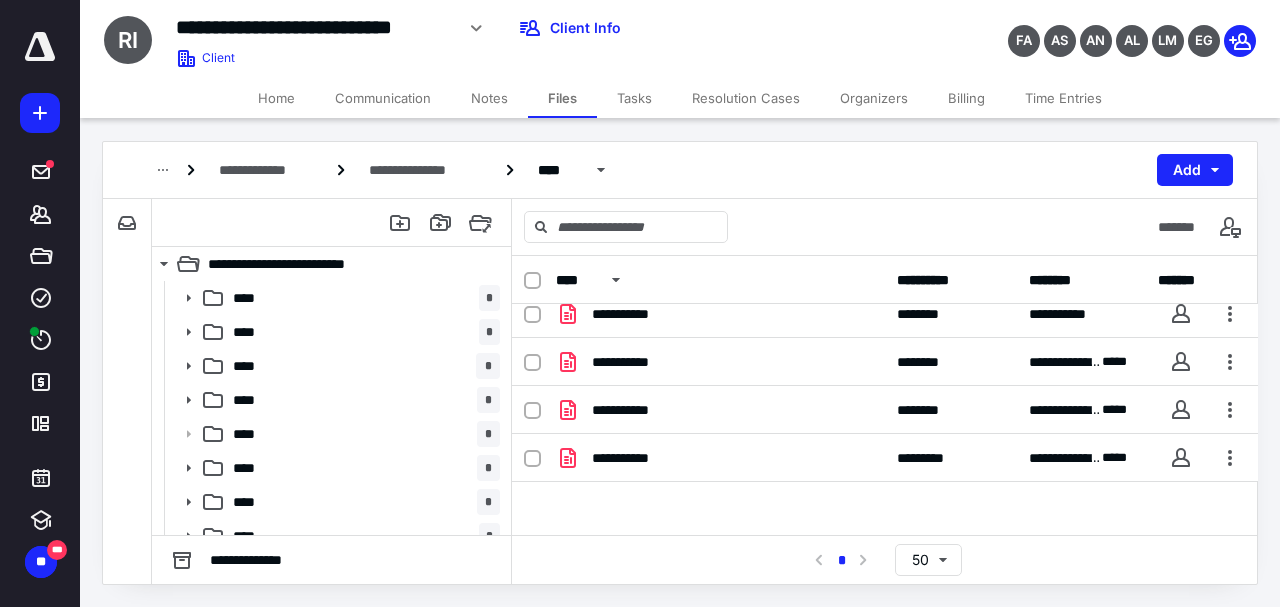 scroll, scrollTop: 67, scrollLeft: 0, axis: vertical 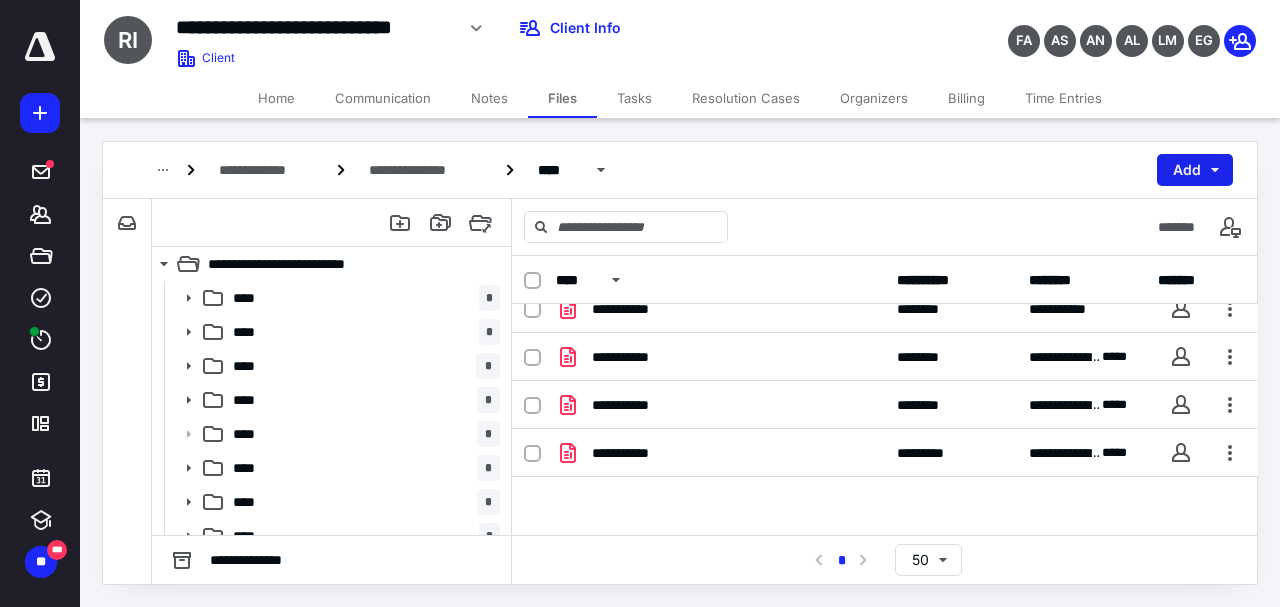 click on "Add" at bounding box center [1195, 170] 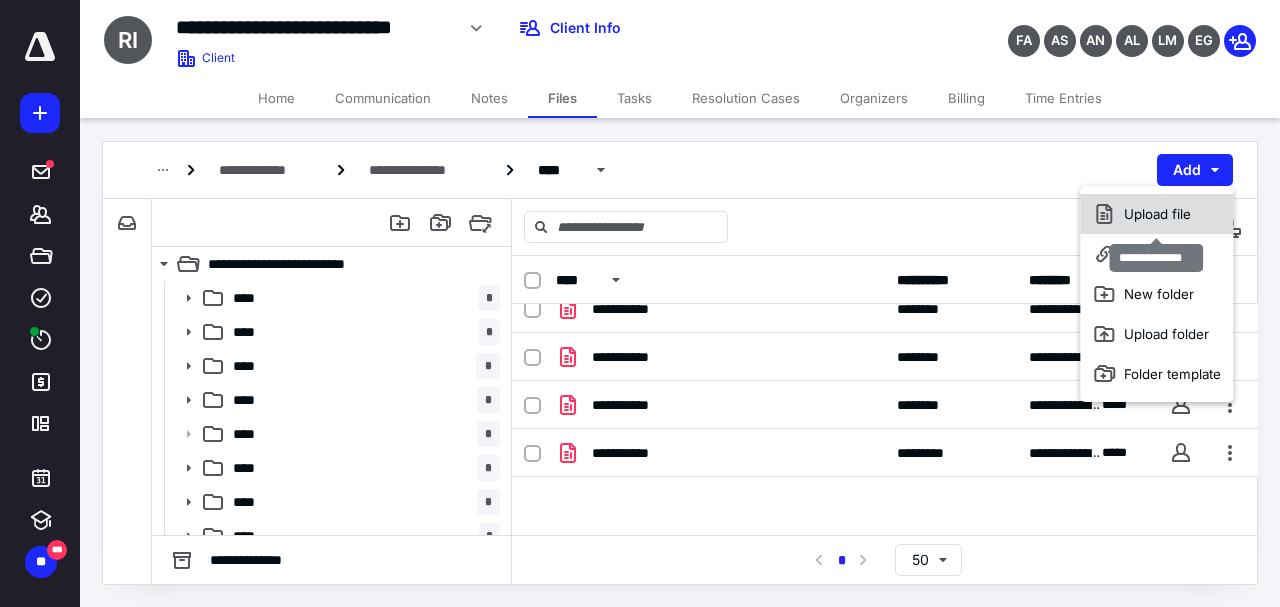 click on "Upload file" at bounding box center [1156, 214] 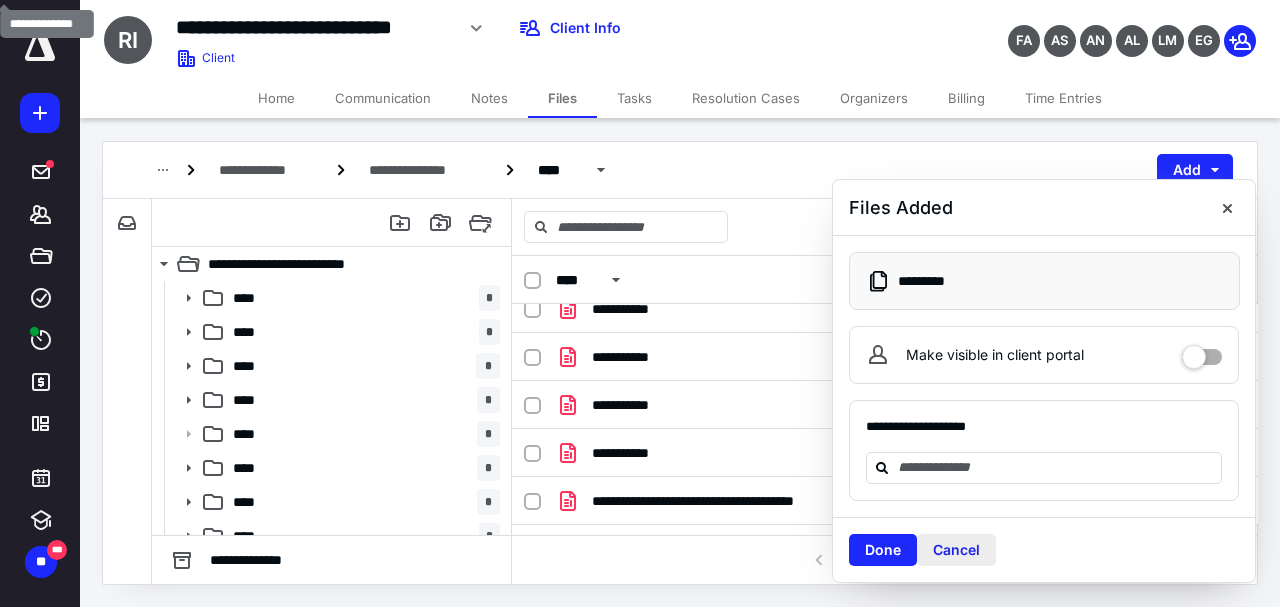 click on "Cancel" at bounding box center (956, 550) 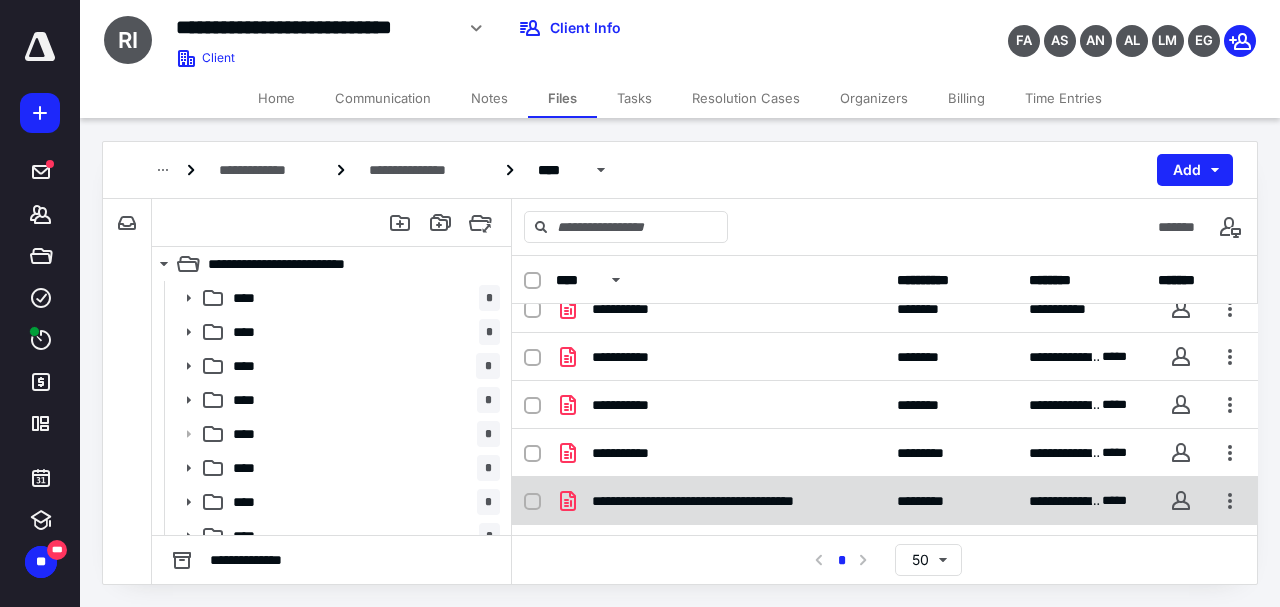 checkbox on "true" 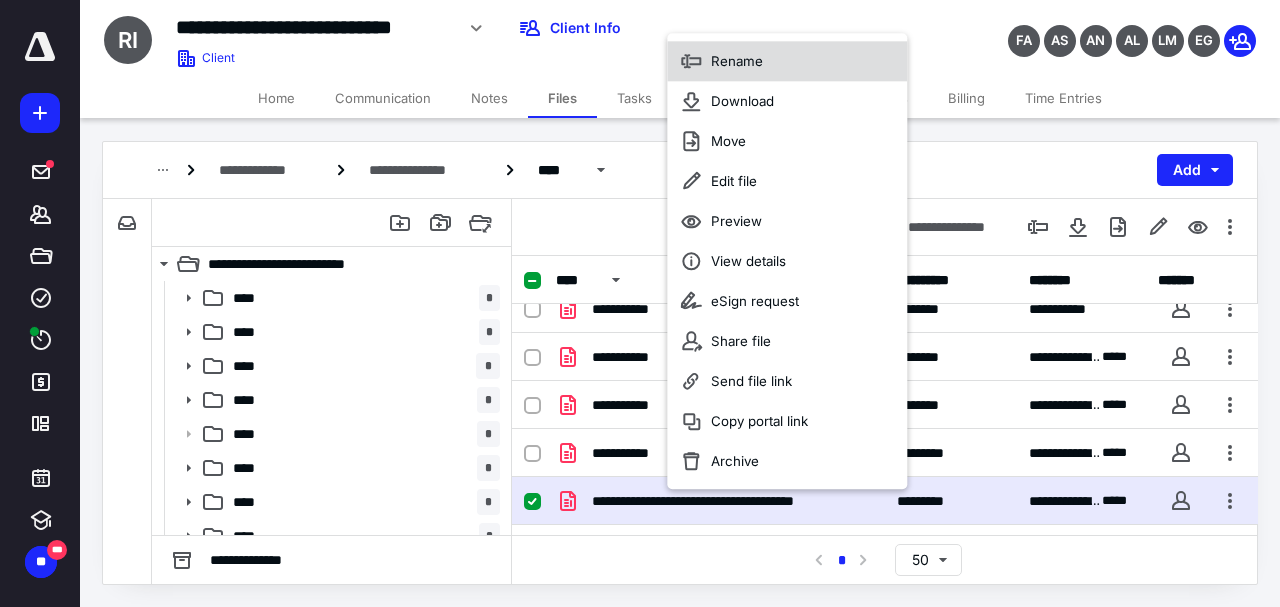 click on "Rename" at bounding box center [787, 62] 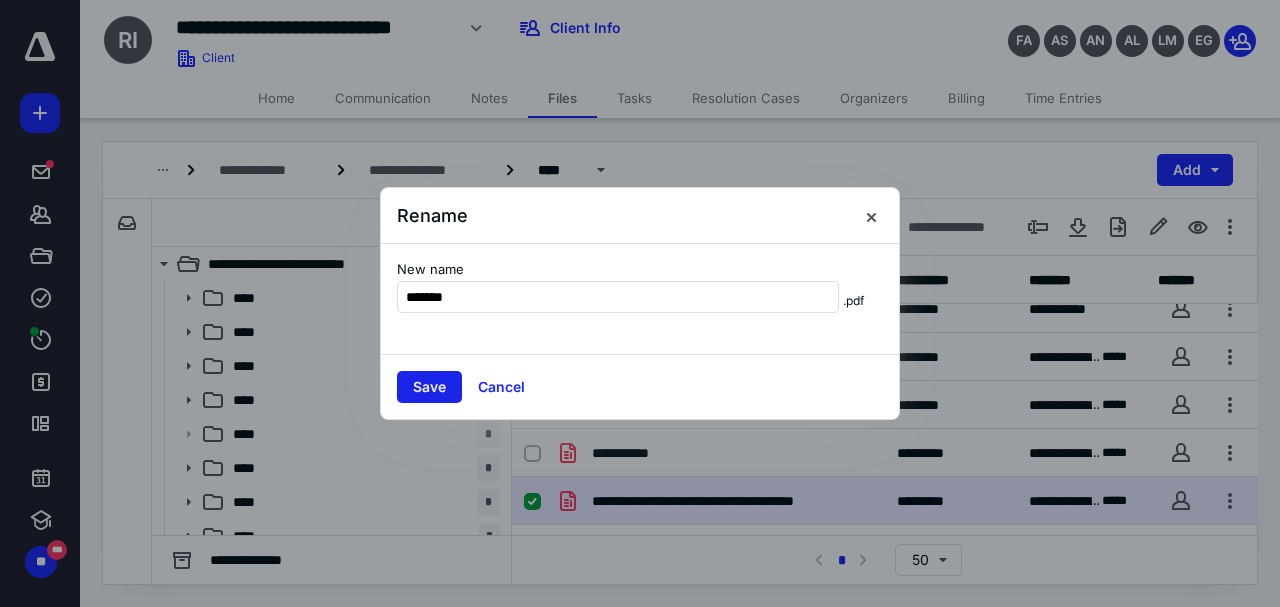 type on "*******" 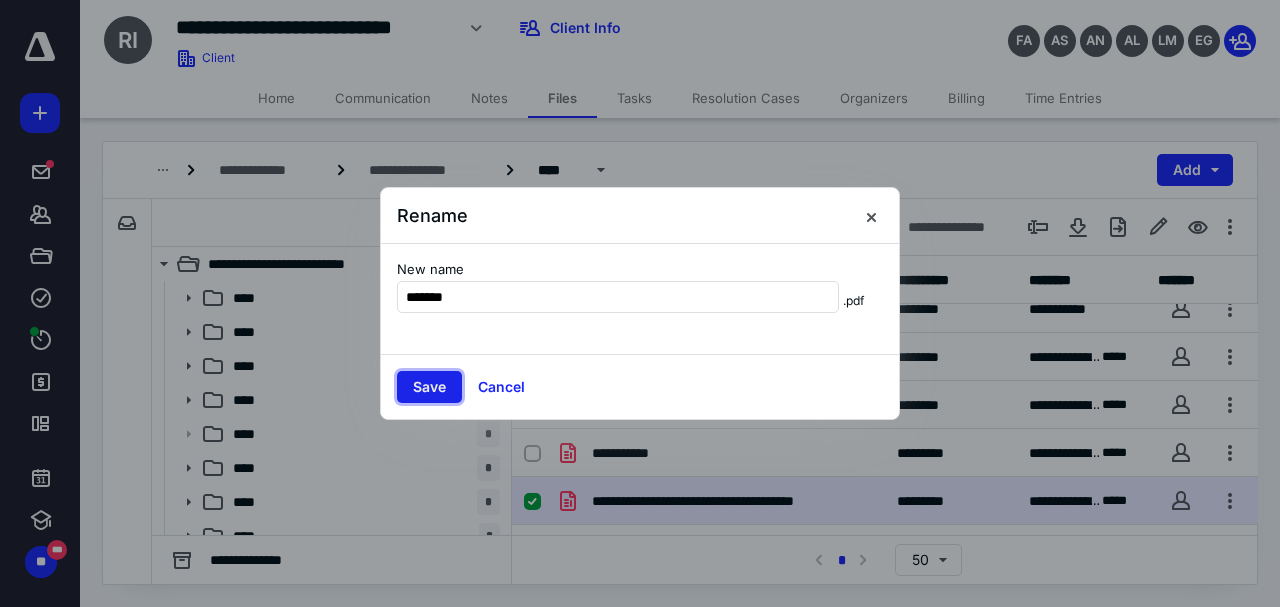 click on "Save" at bounding box center (429, 387) 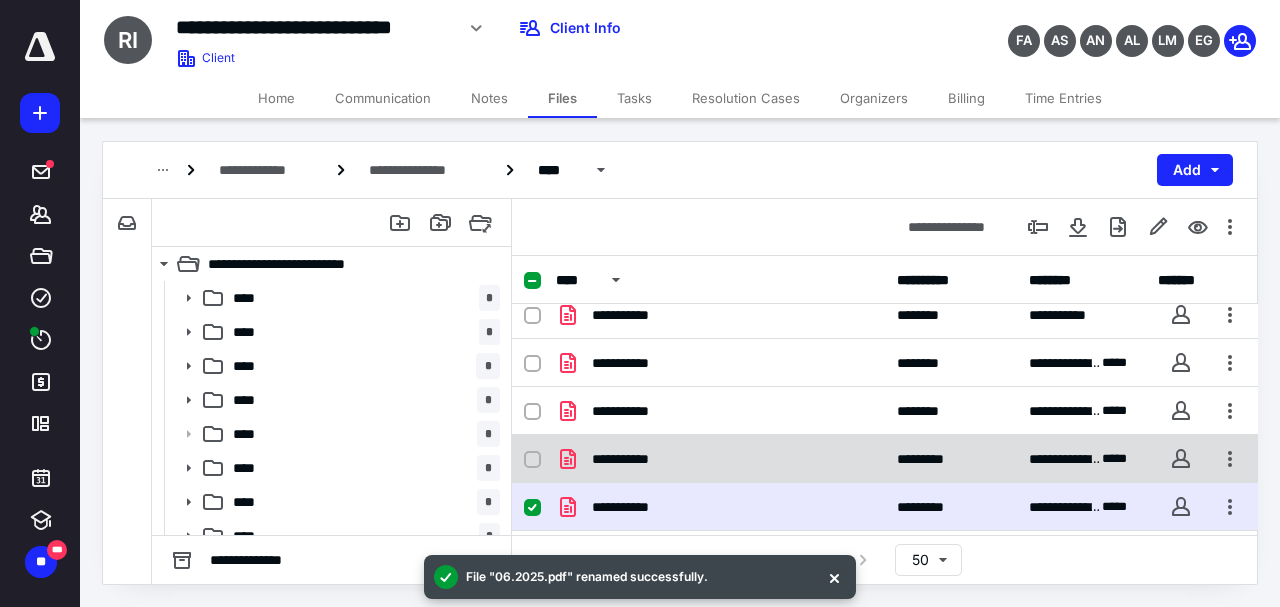 scroll, scrollTop: 67, scrollLeft: 0, axis: vertical 